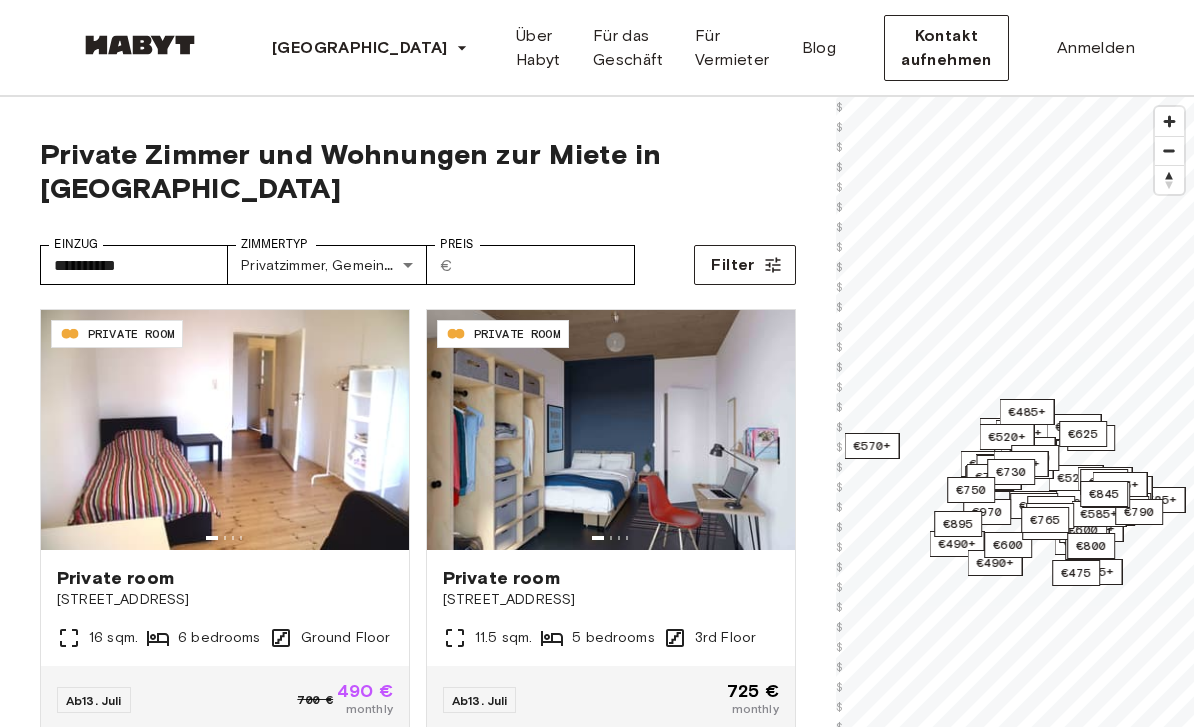 scroll, scrollTop: 0, scrollLeft: 0, axis: both 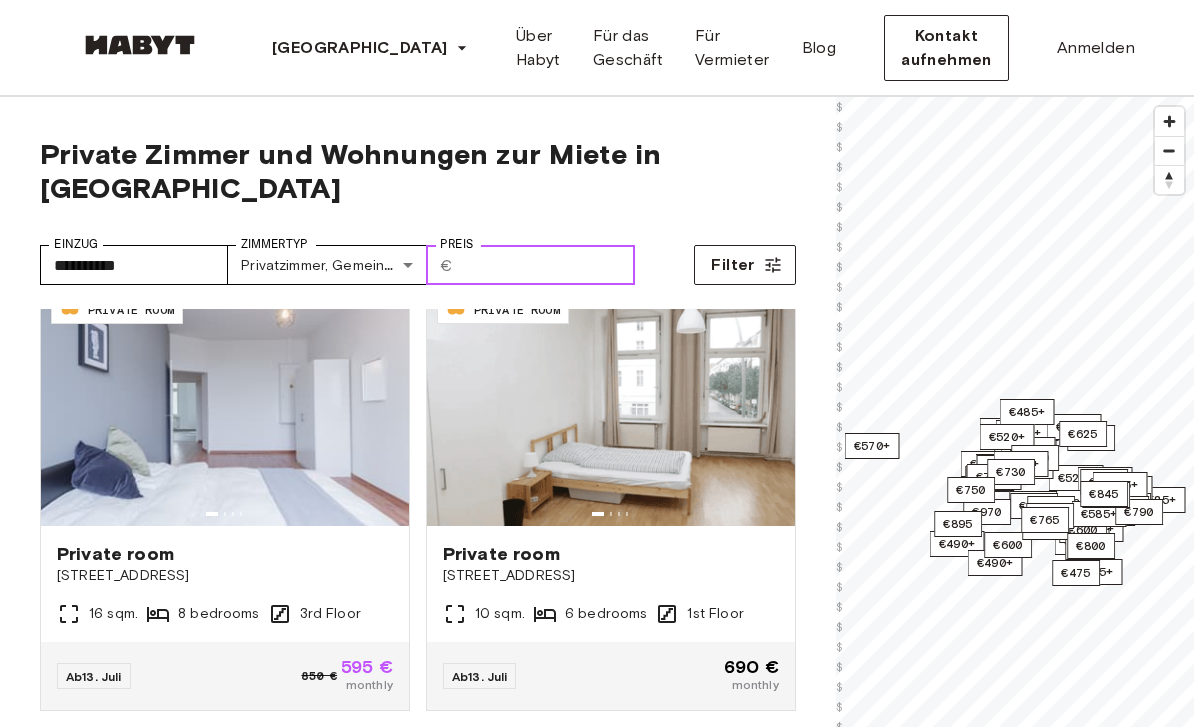 click on "Preis" at bounding box center [548, 265] 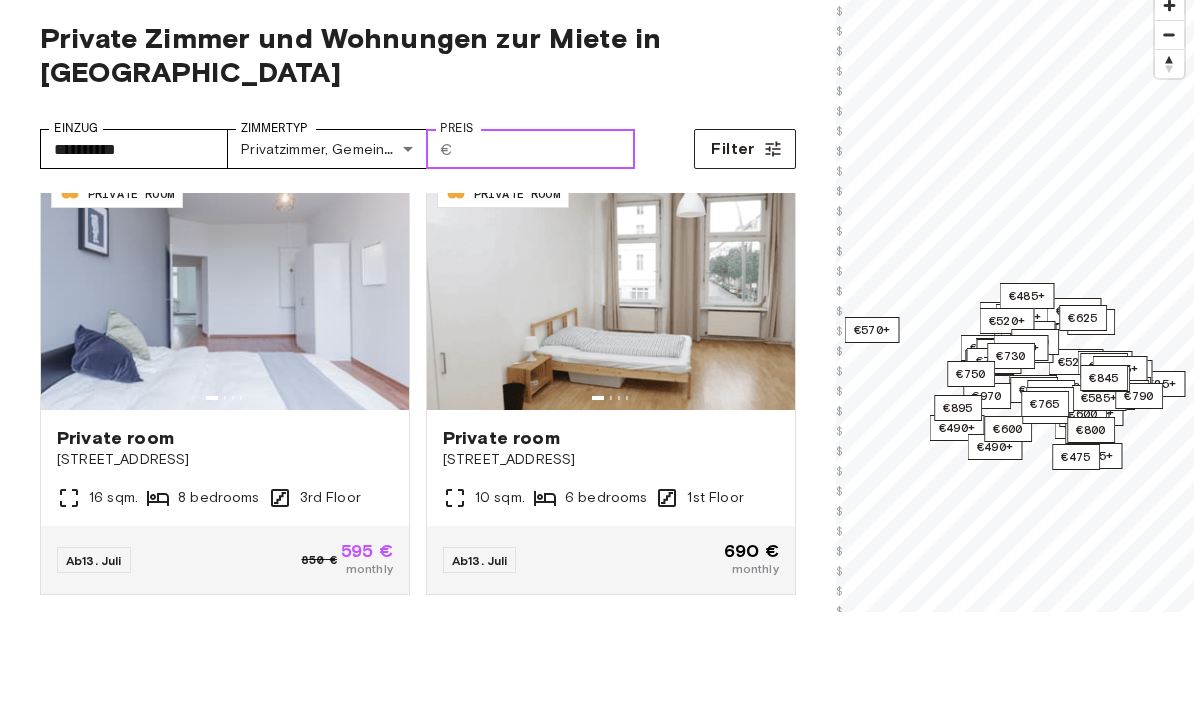 scroll, scrollTop: 0, scrollLeft: 0, axis: both 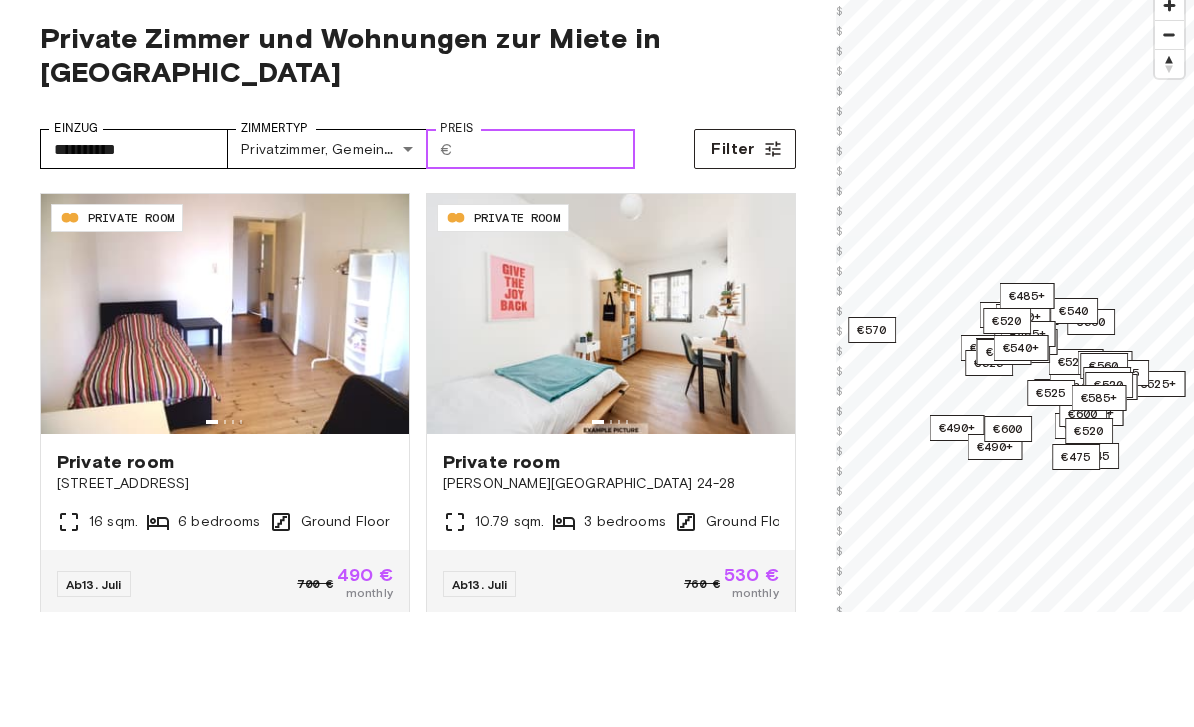 type on "***" 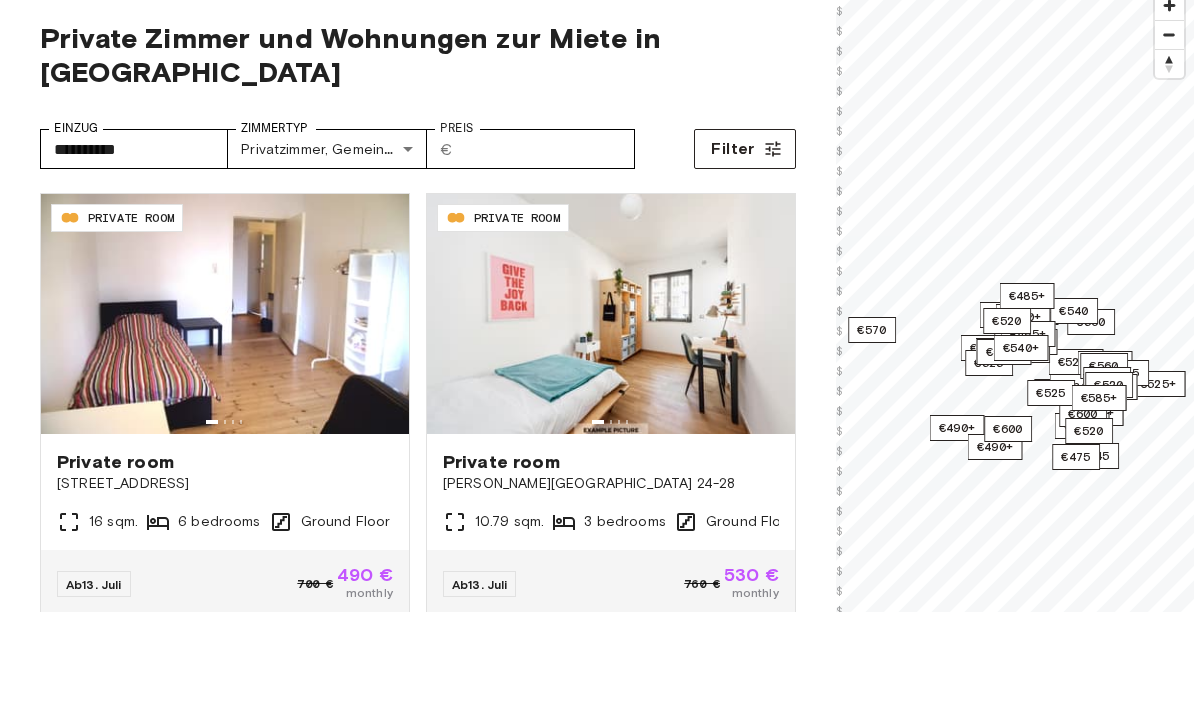 click on "Private Zimmer und Wohnungen zur Miete in Berlin" at bounding box center (418, 171) 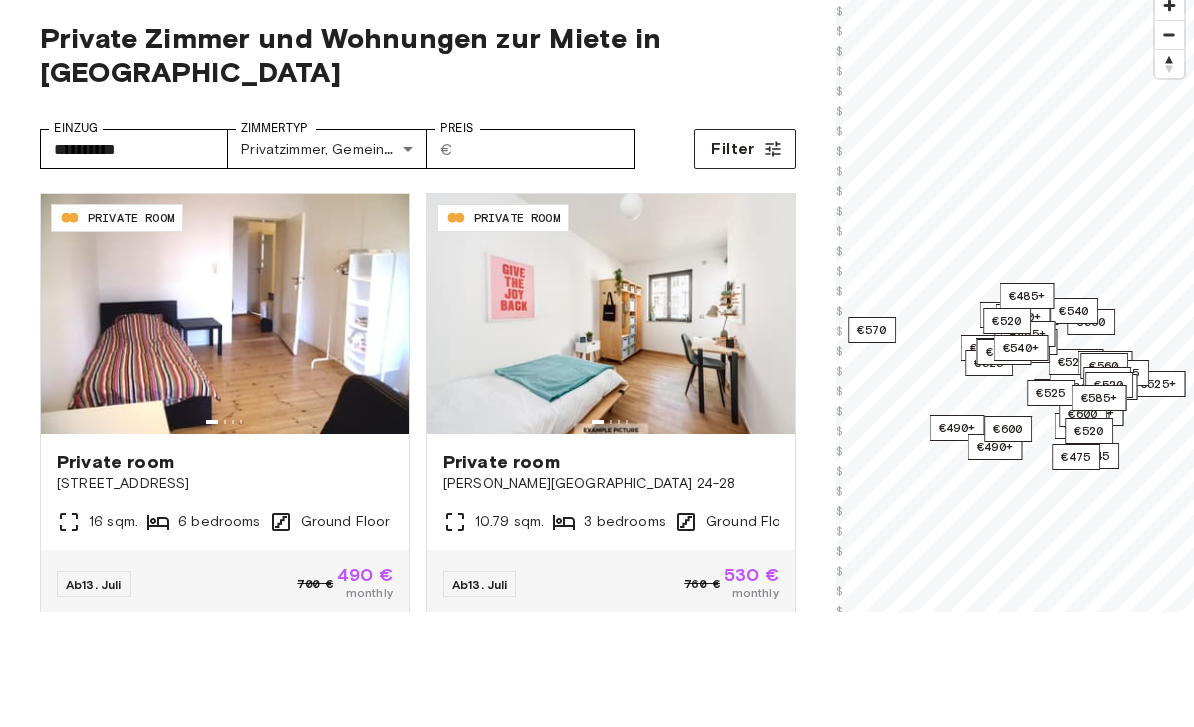 scroll, scrollTop: 116, scrollLeft: 0, axis: vertical 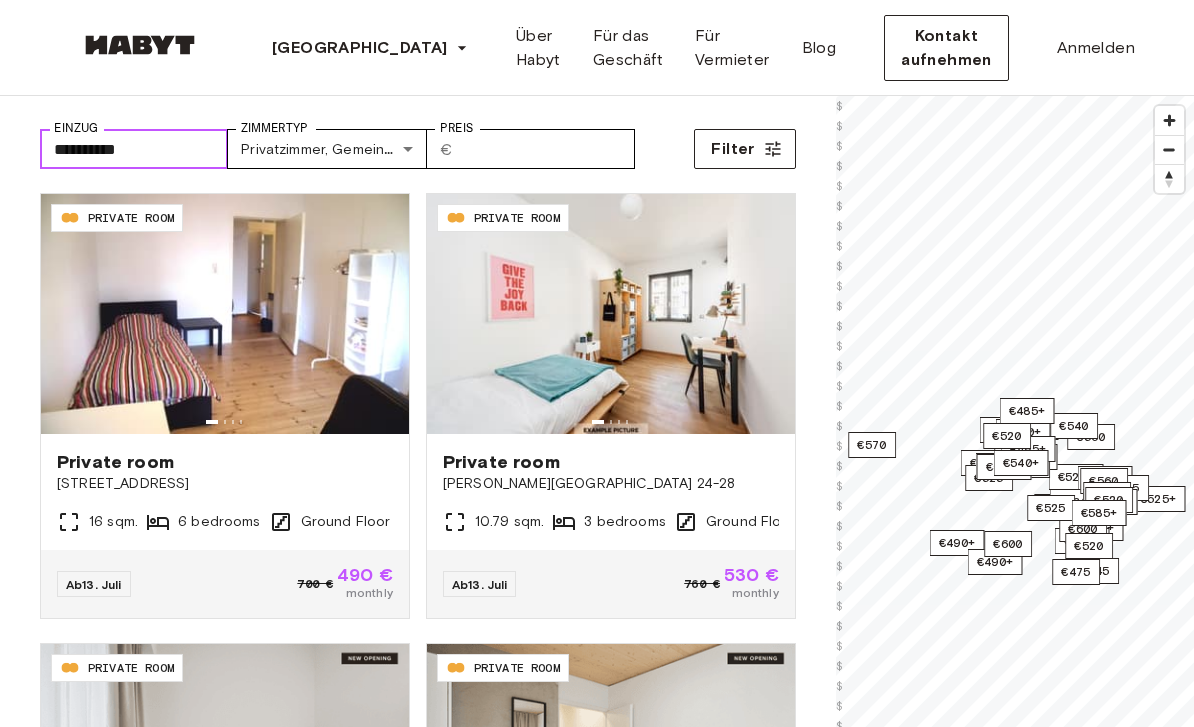click on "**********" at bounding box center [134, 149] 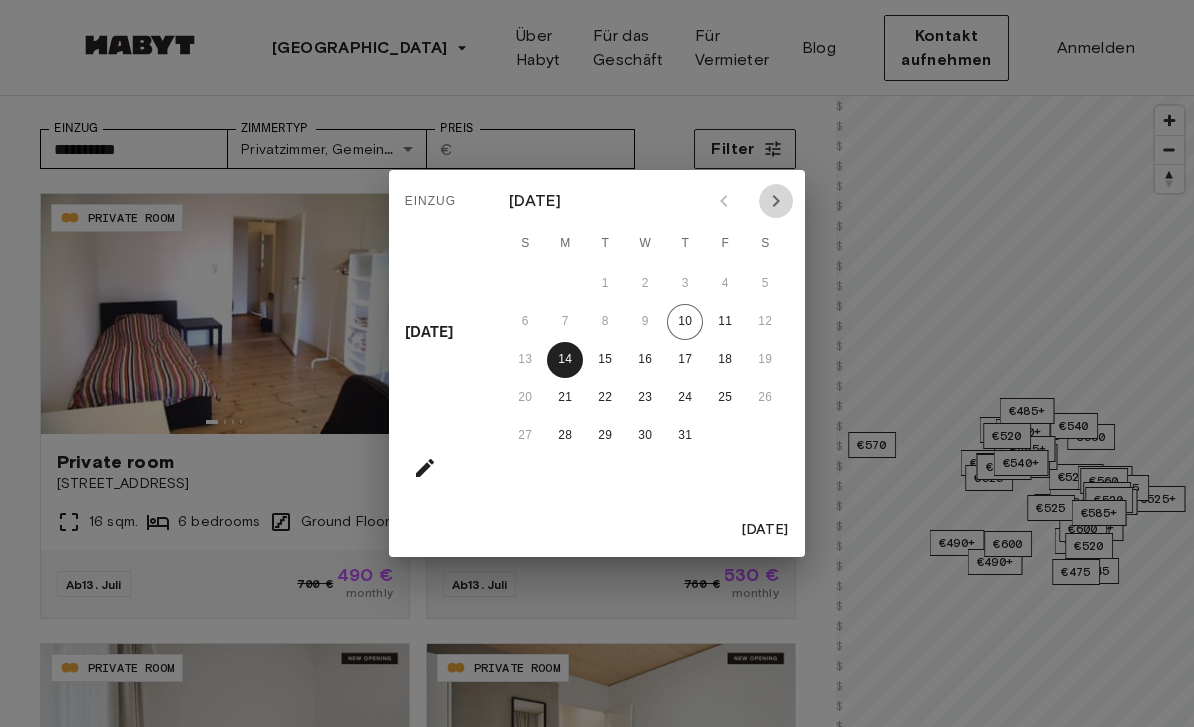click 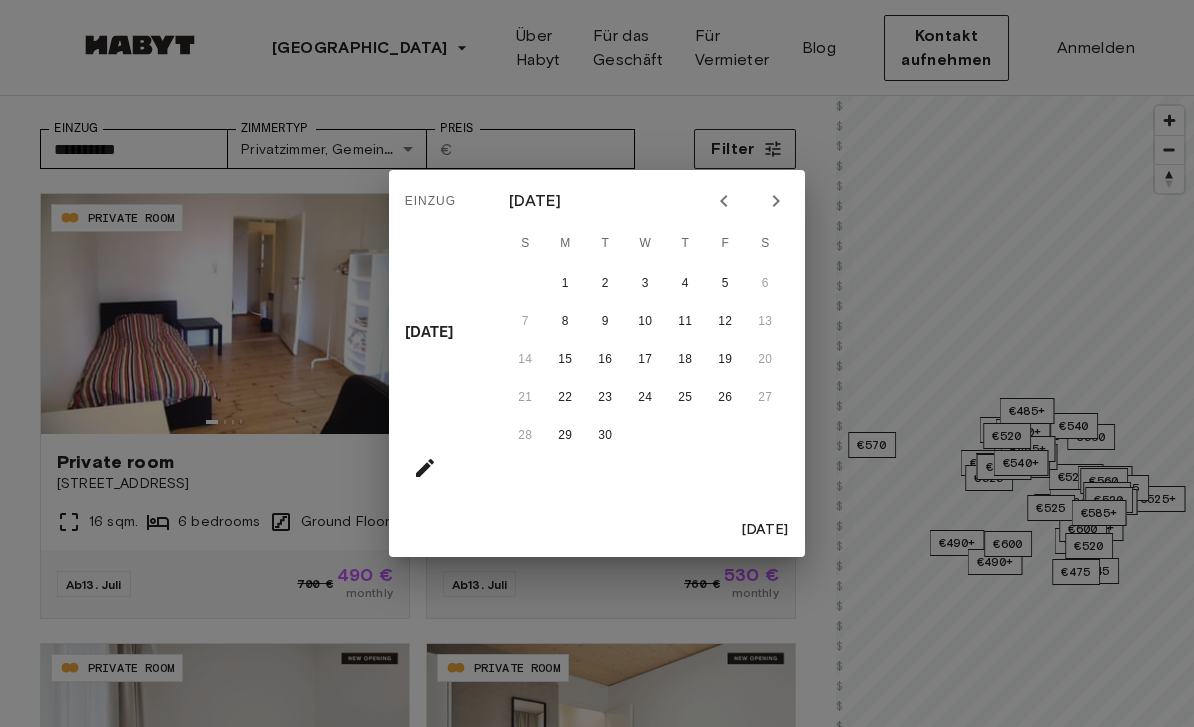 click 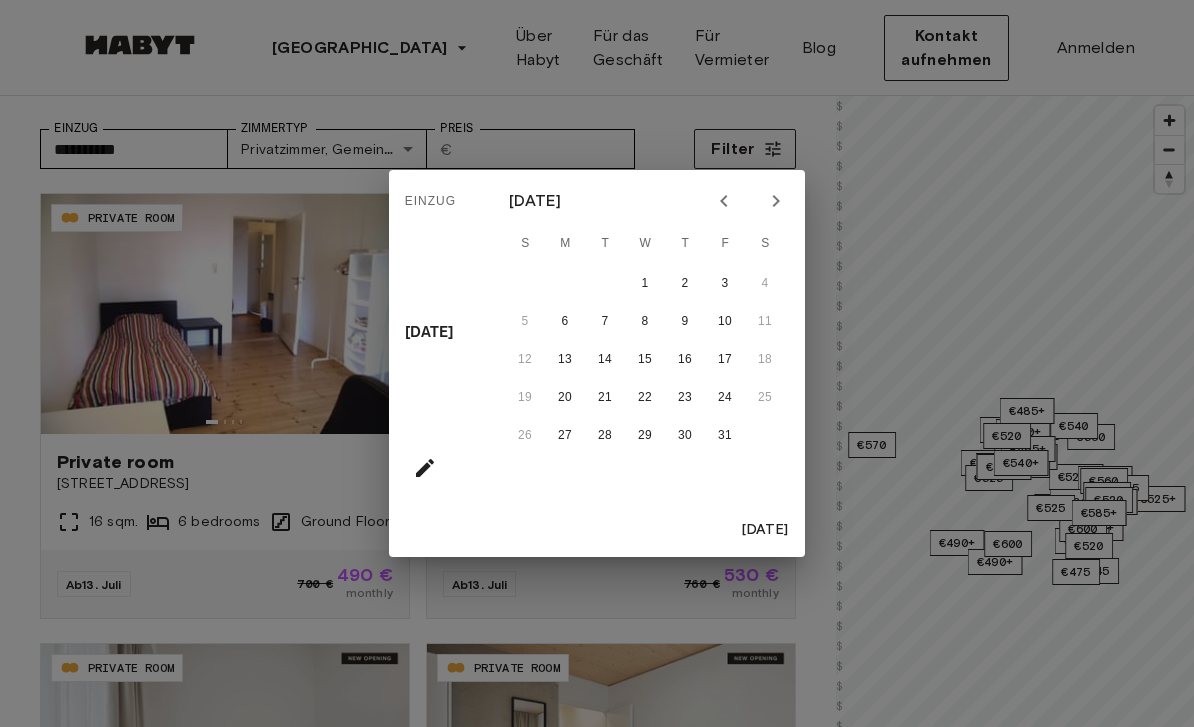 click 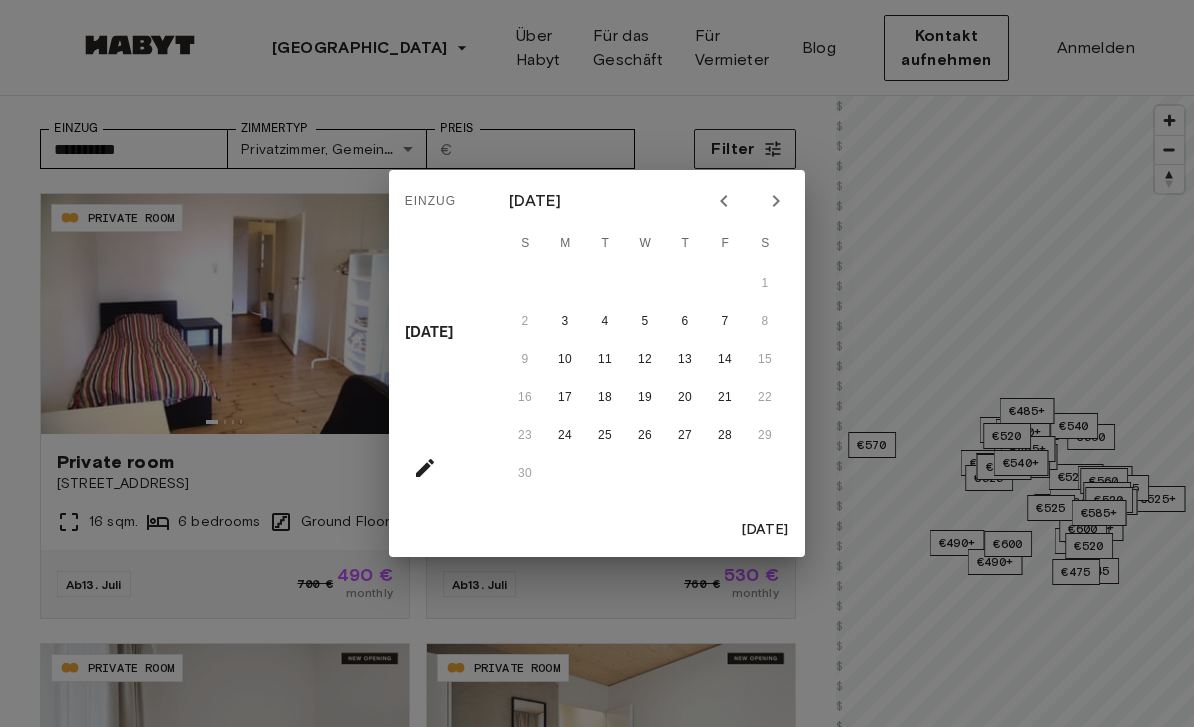 click 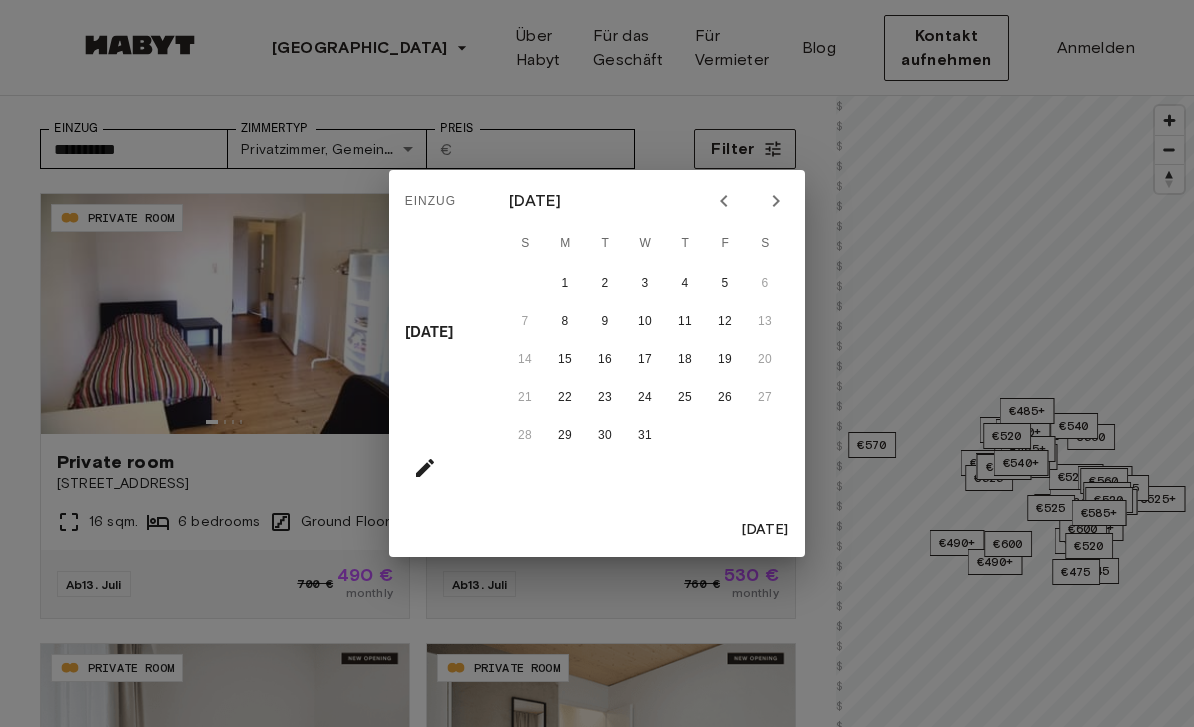 click 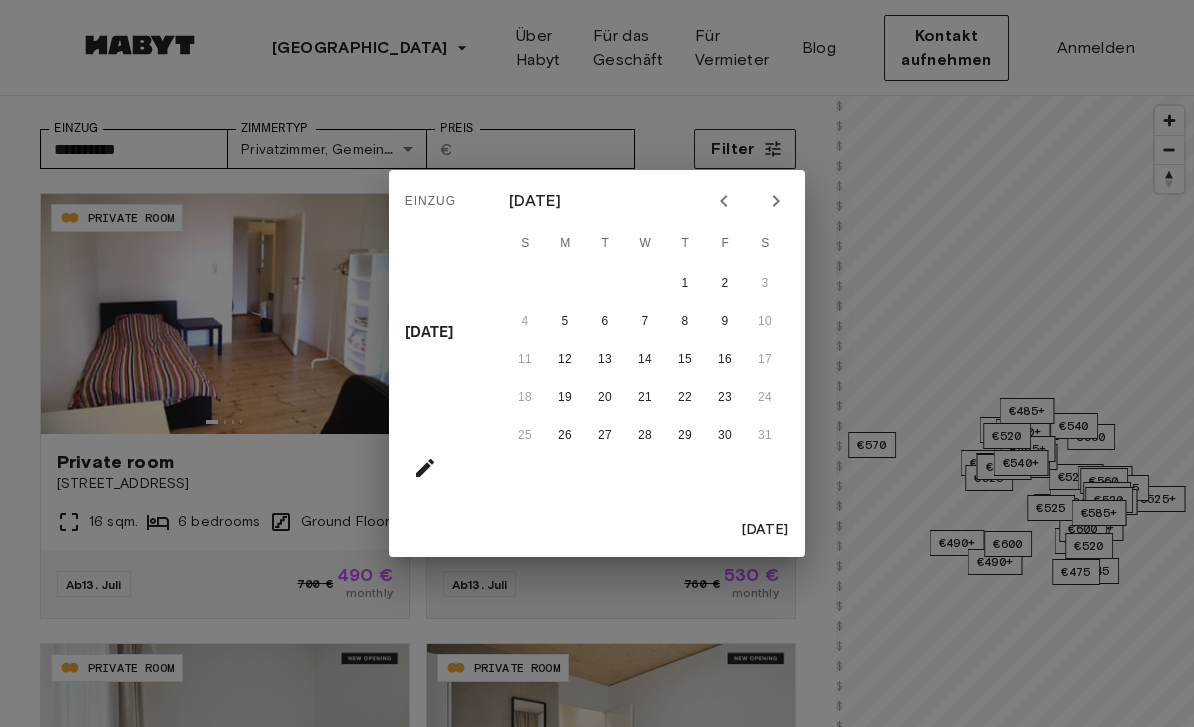 click 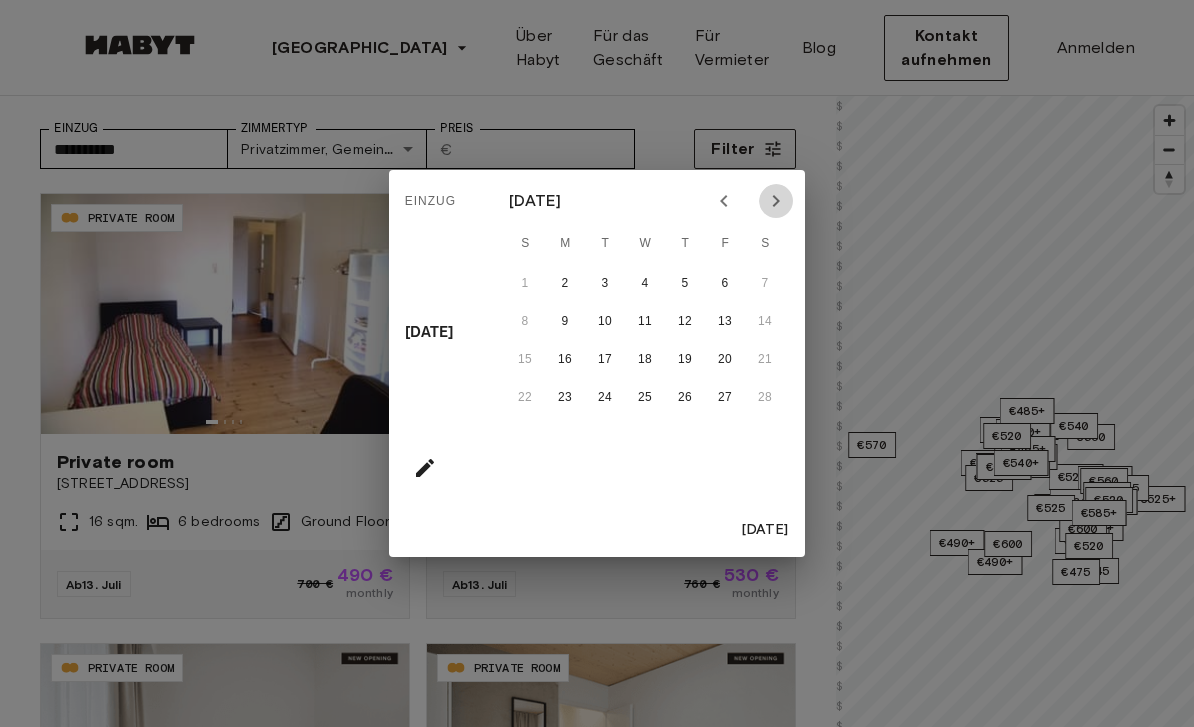click 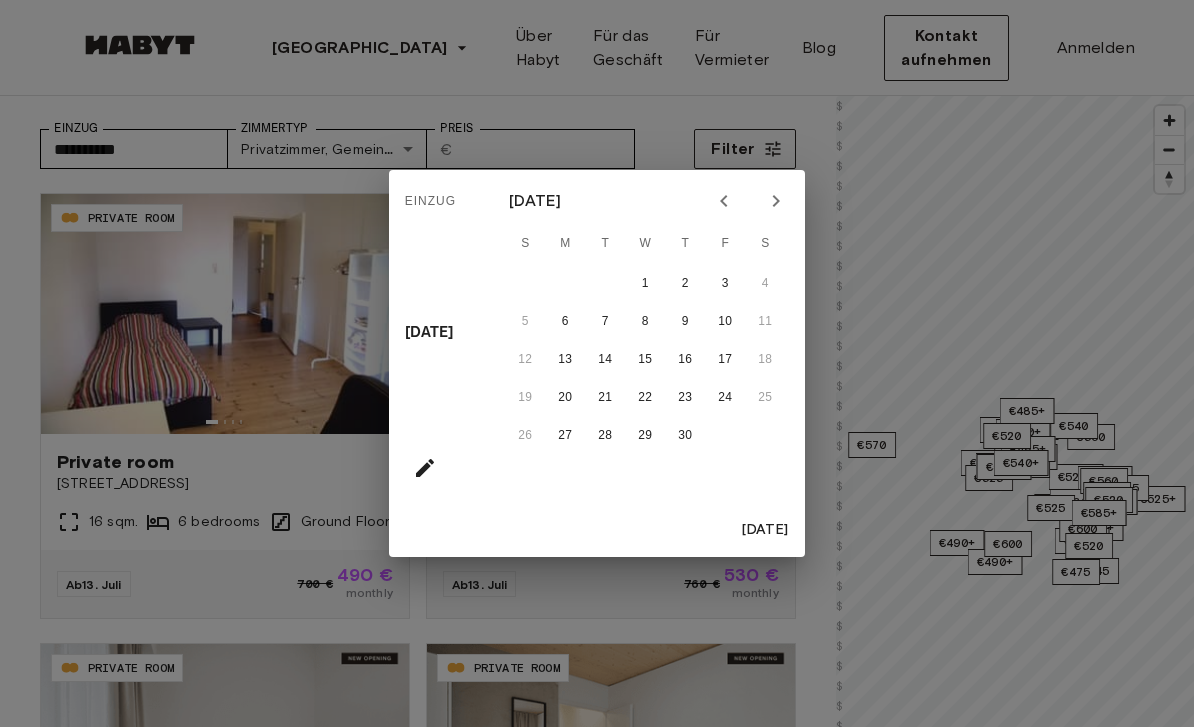 click 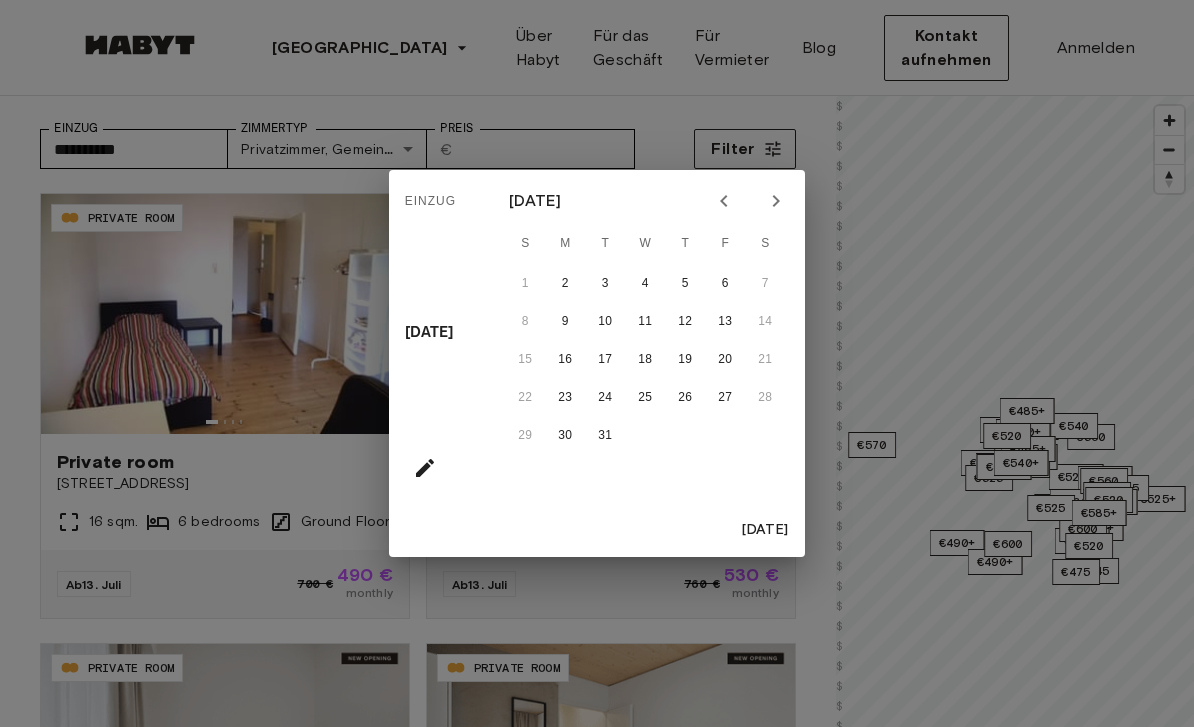 click on "2" at bounding box center (565, 284) 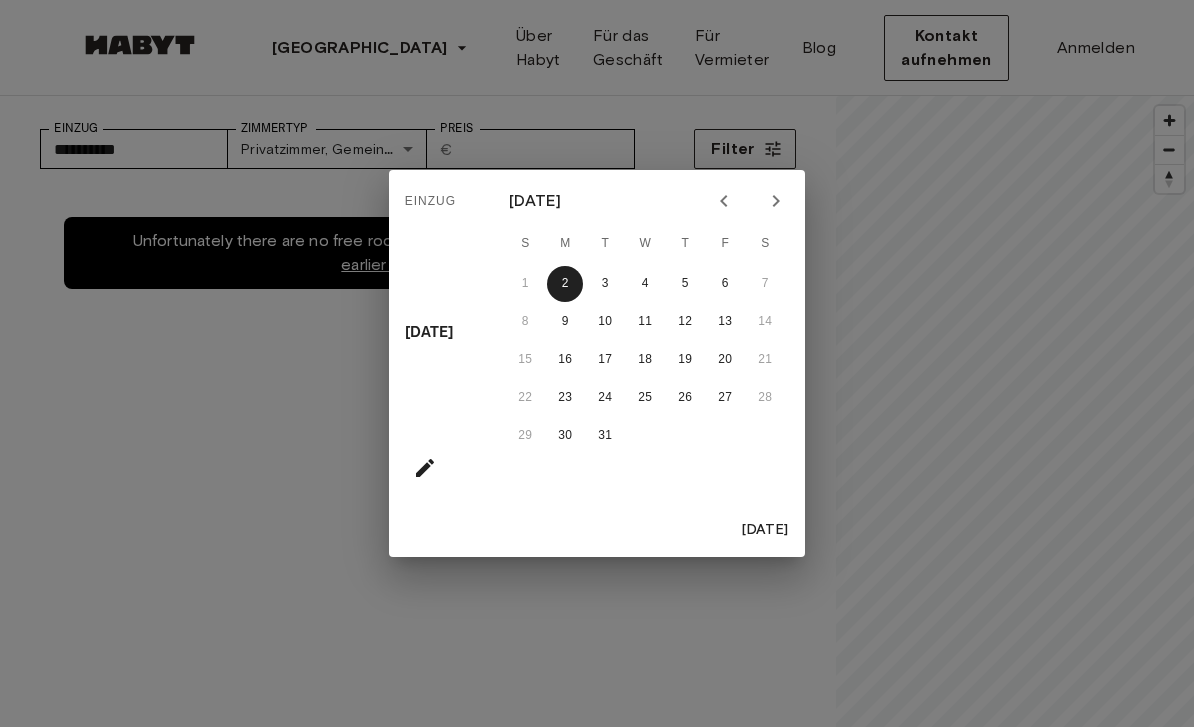 click on "Today" at bounding box center (765, 530) 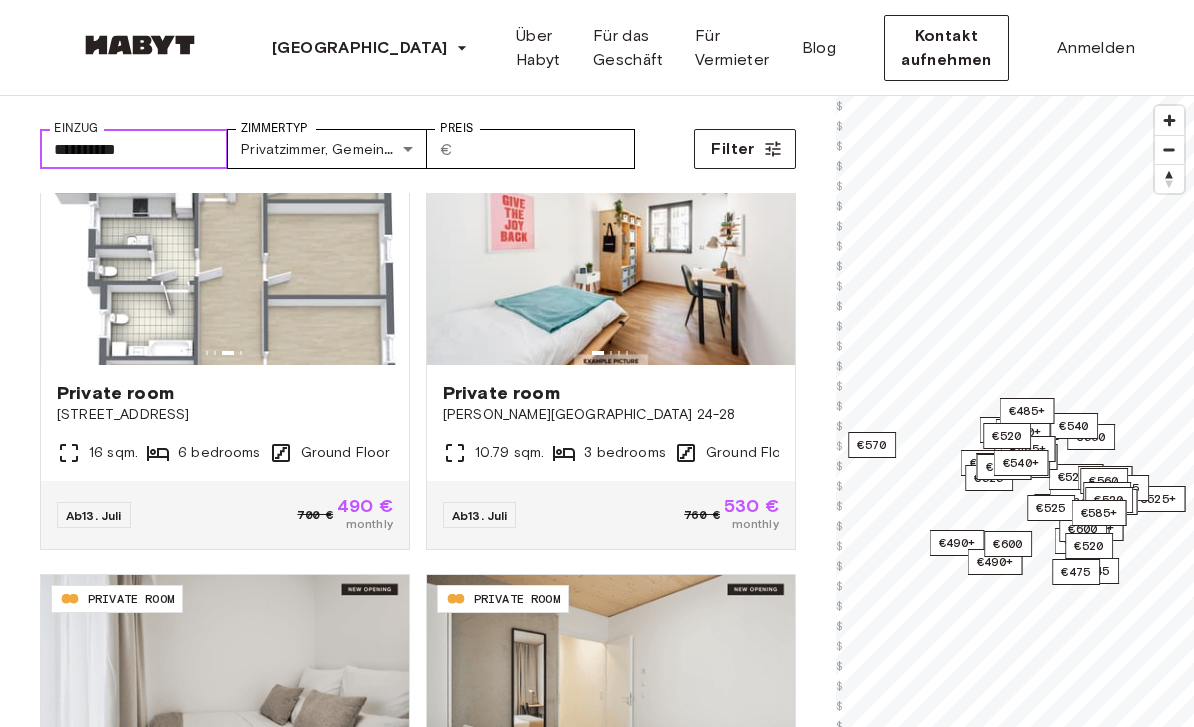 scroll, scrollTop: 71, scrollLeft: 0, axis: vertical 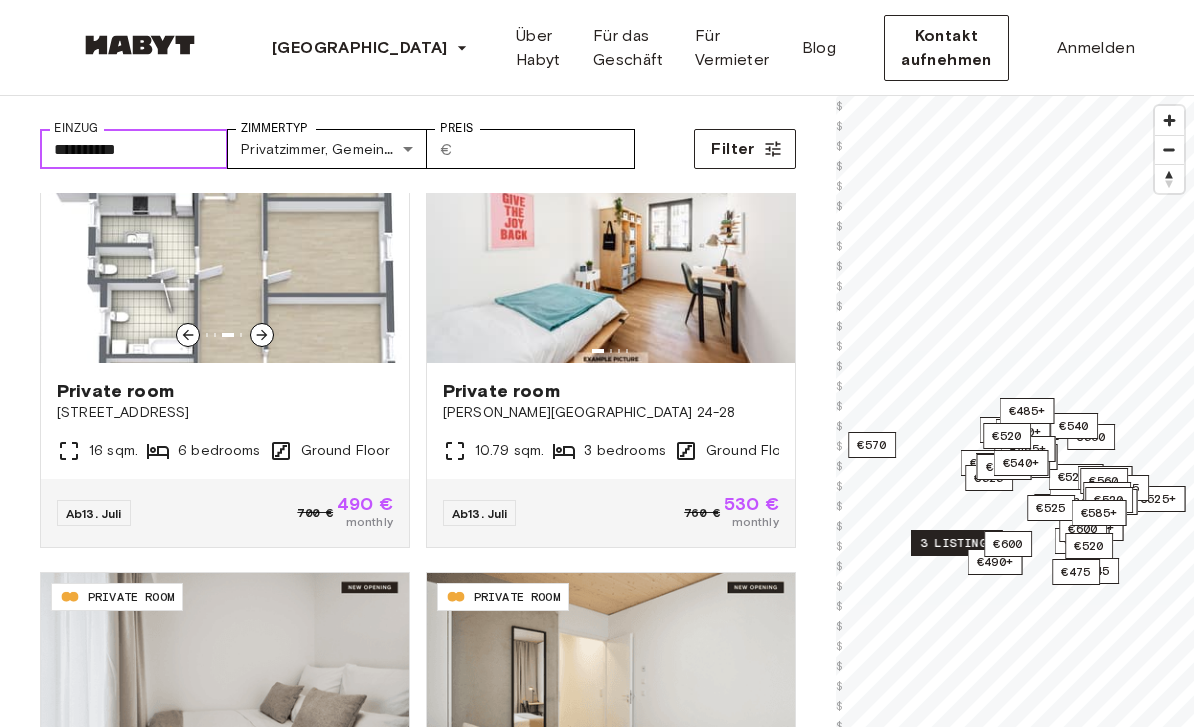 click at bounding box center (225, 243) 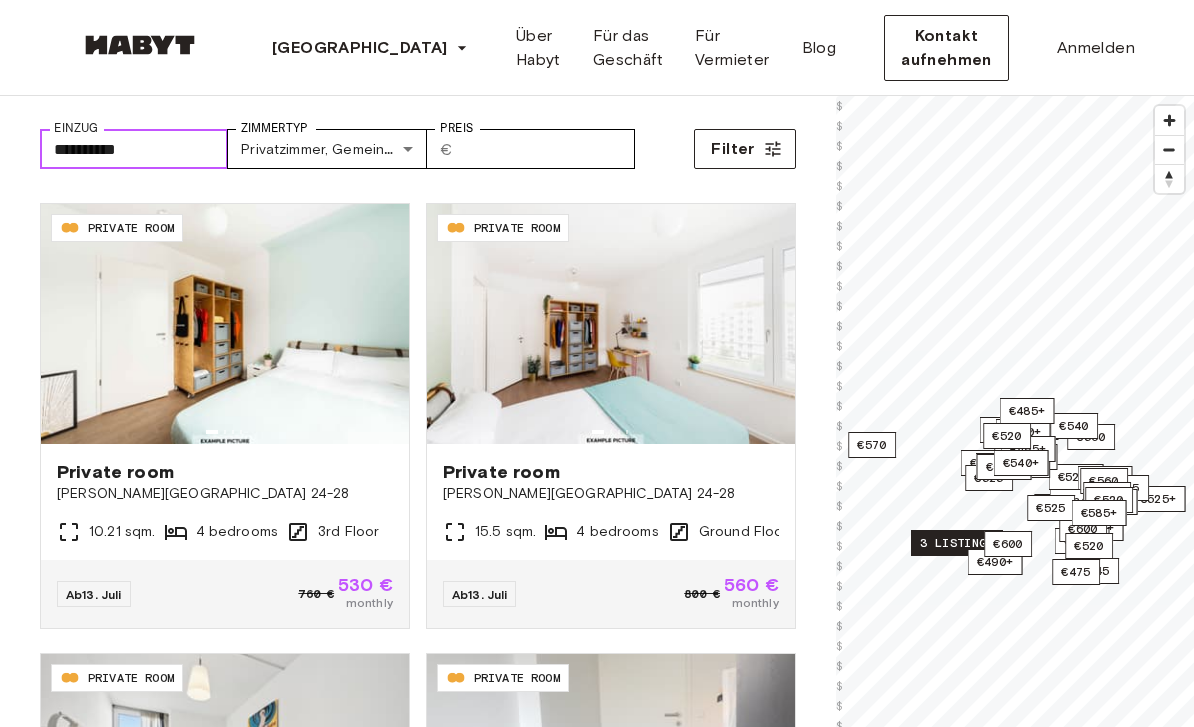 scroll, scrollTop: 1340, scrollLeft: 0, axis: vertical 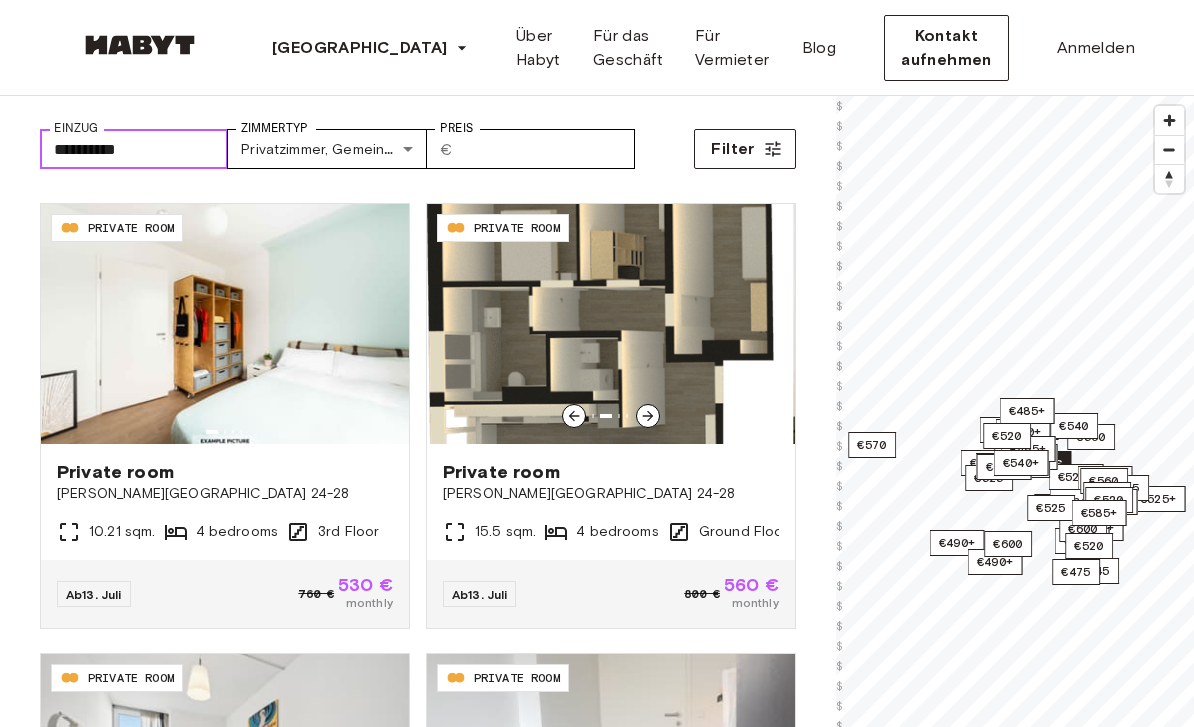 click at bounding box center (609, 324) 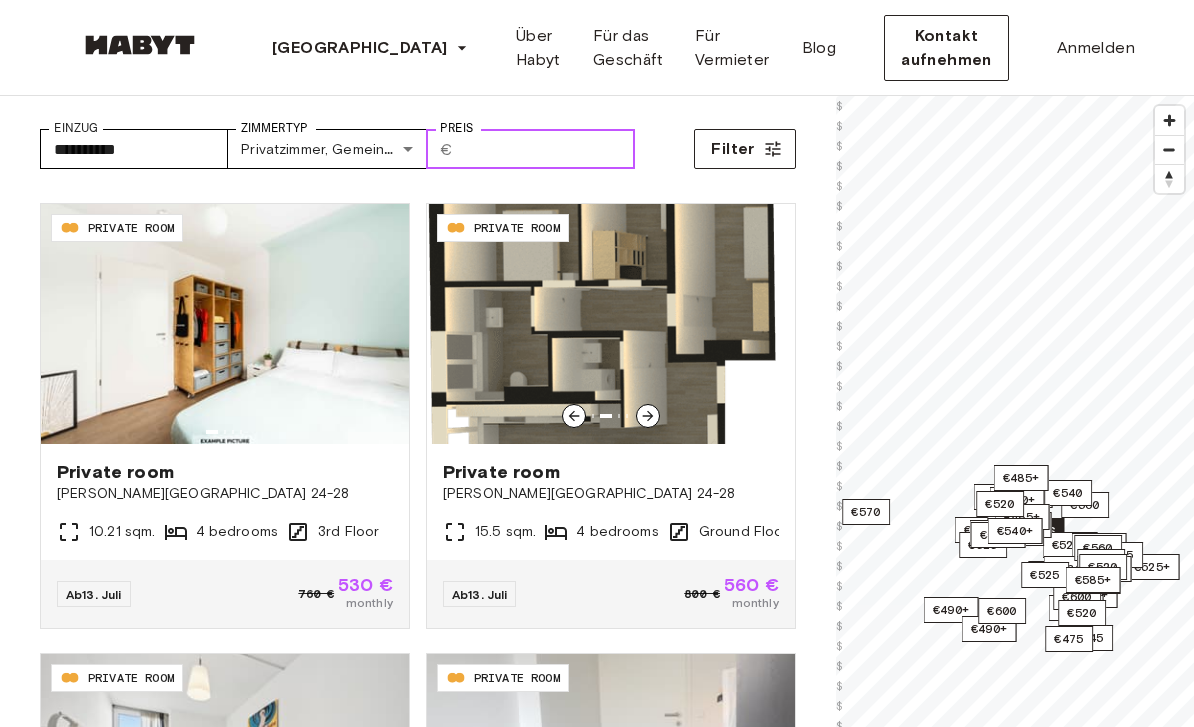 click on "***" at bounding box center (548, 149) 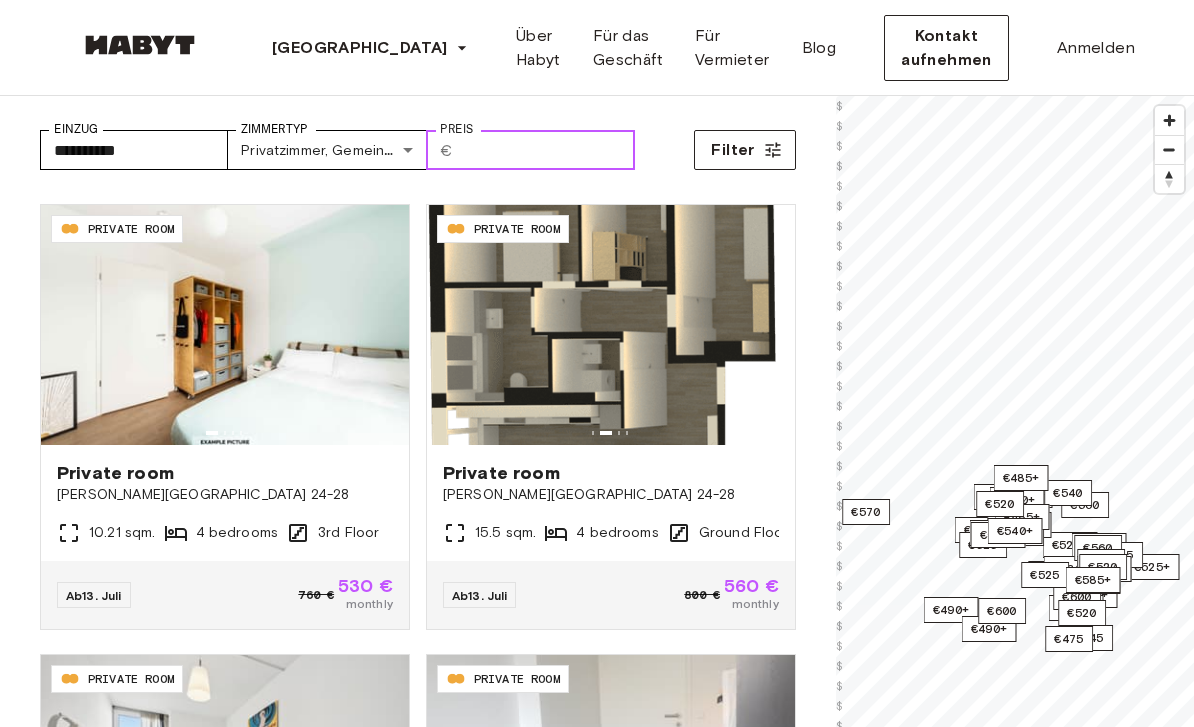 click on "***" at bounding box center (548, 150) 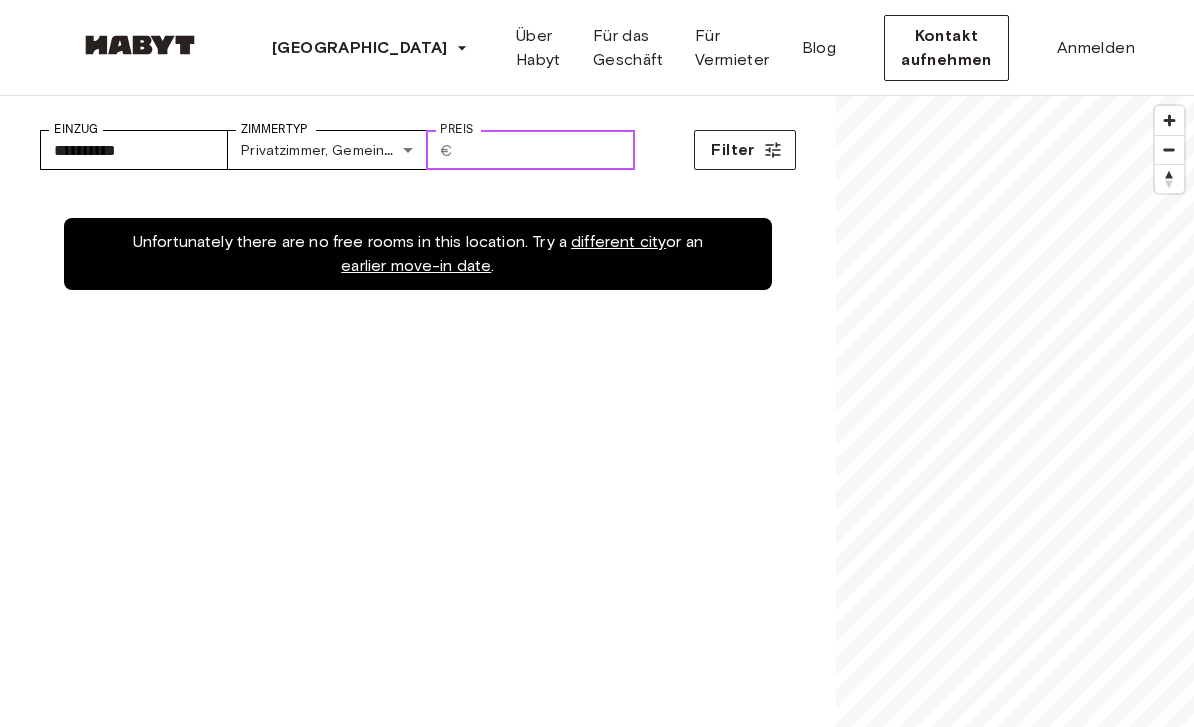 scroll, scrollTop: 0, scrollLeft: 0, axis: both 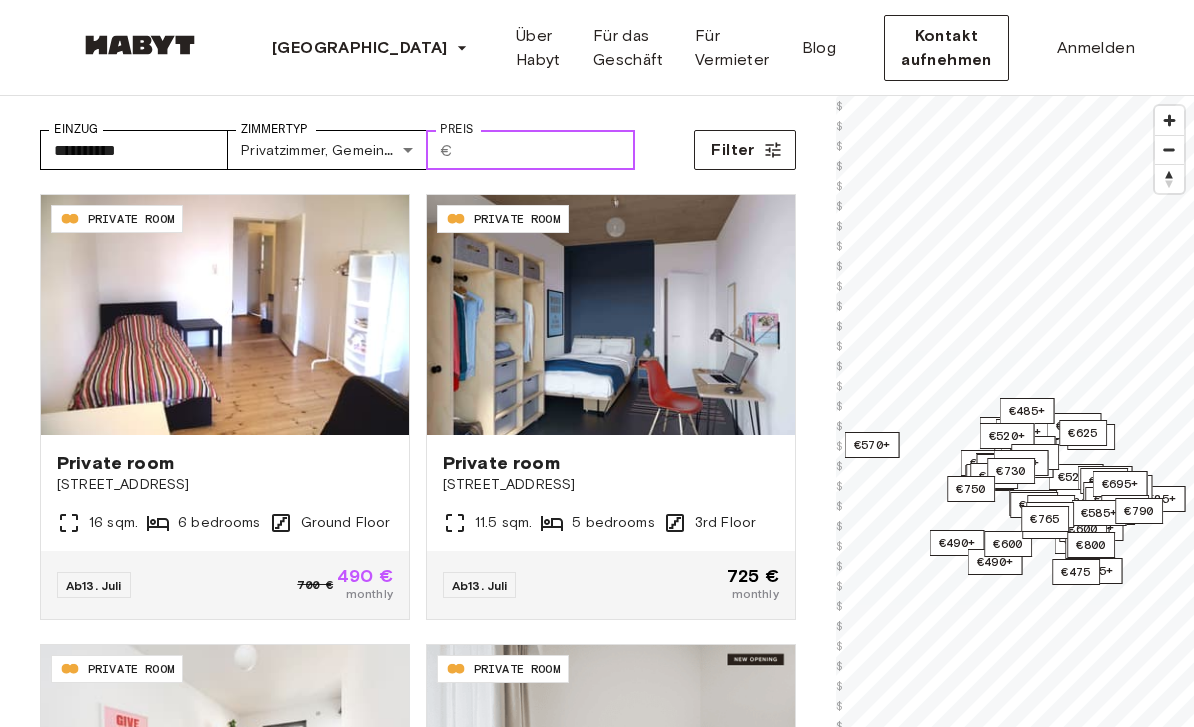type on "***" 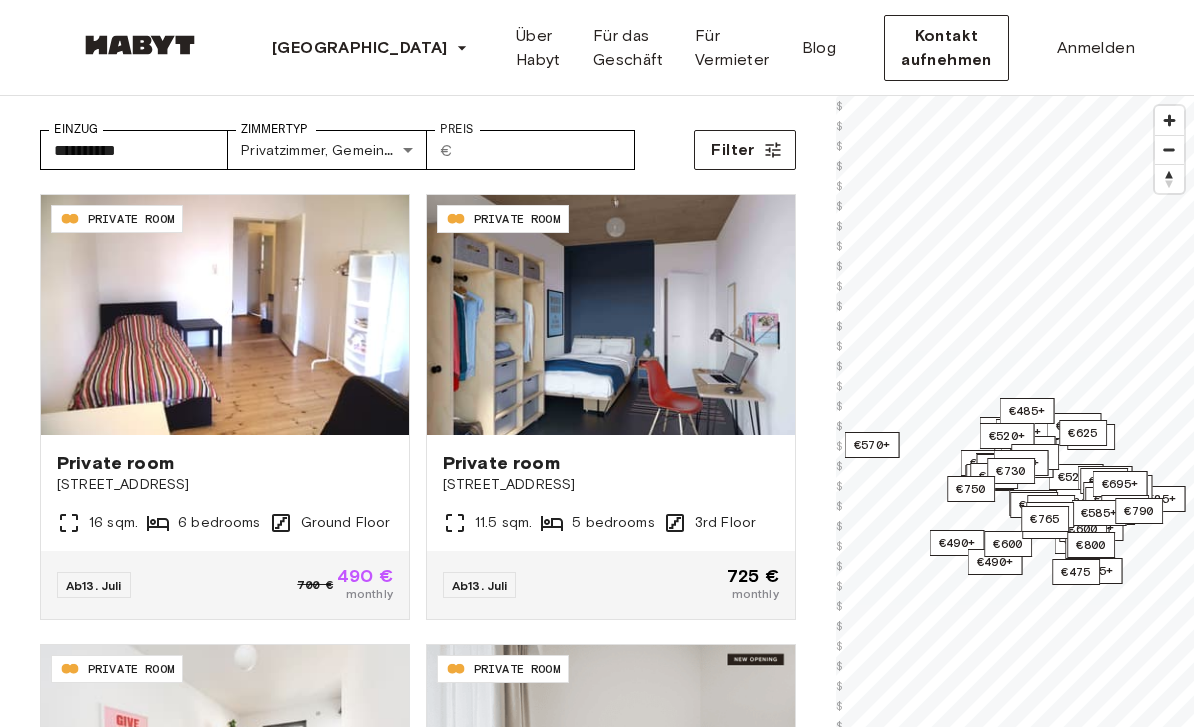 click on "**********" at bounding box center (597, 2423) 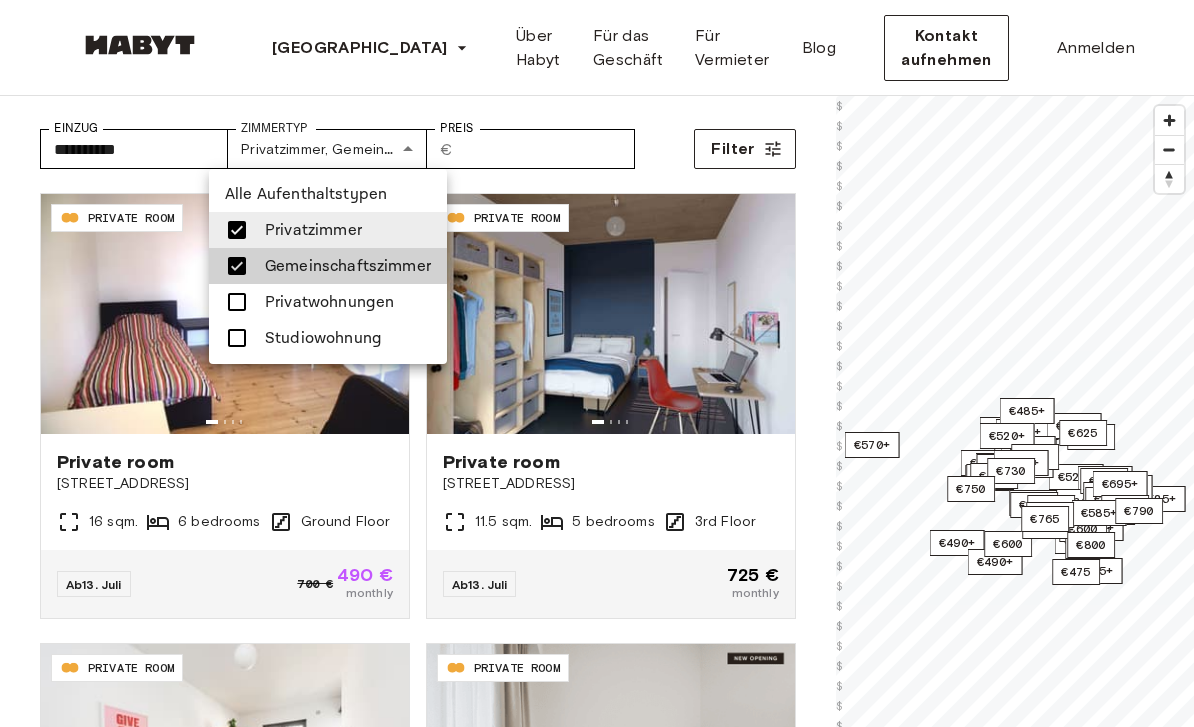 click at bounding box center [237, 338] 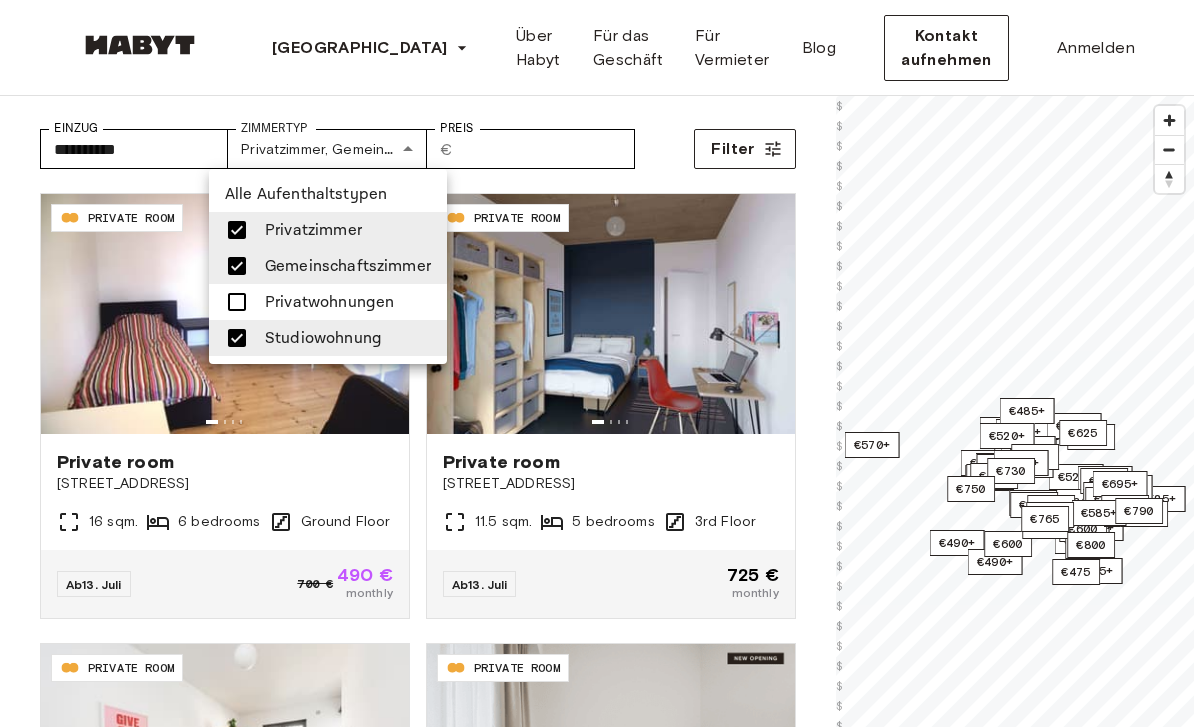 click at bounding box center [237, 266] 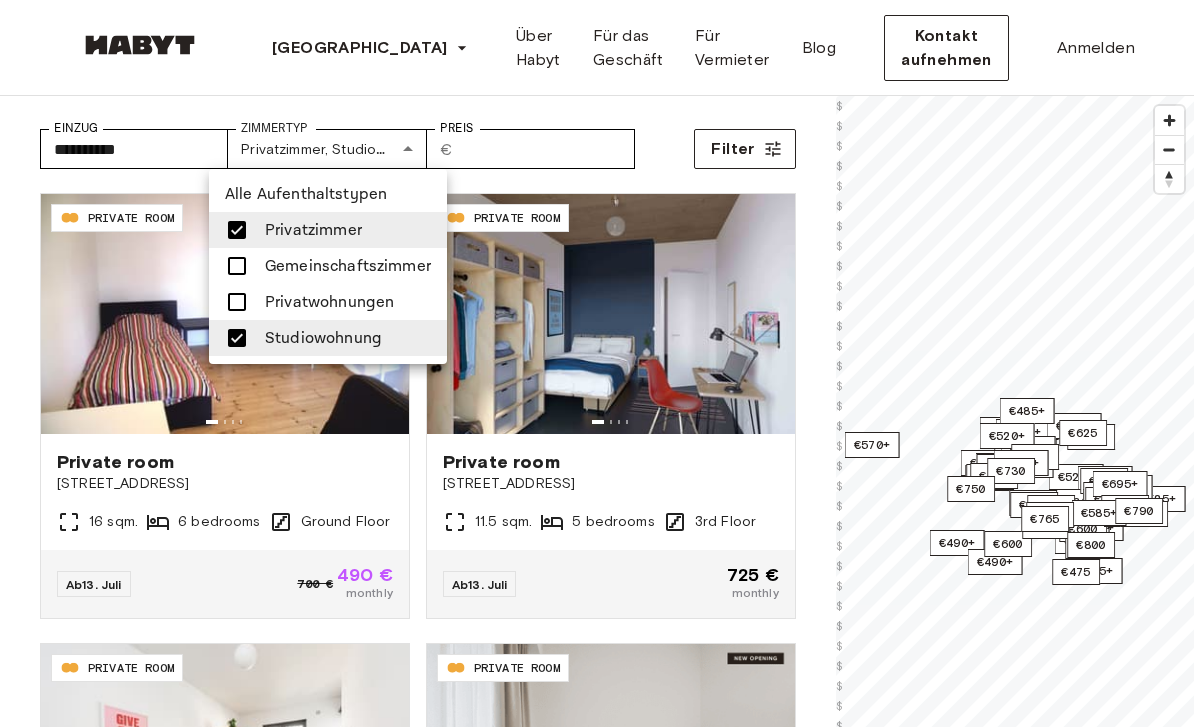 click at bounding box center [237, 230] 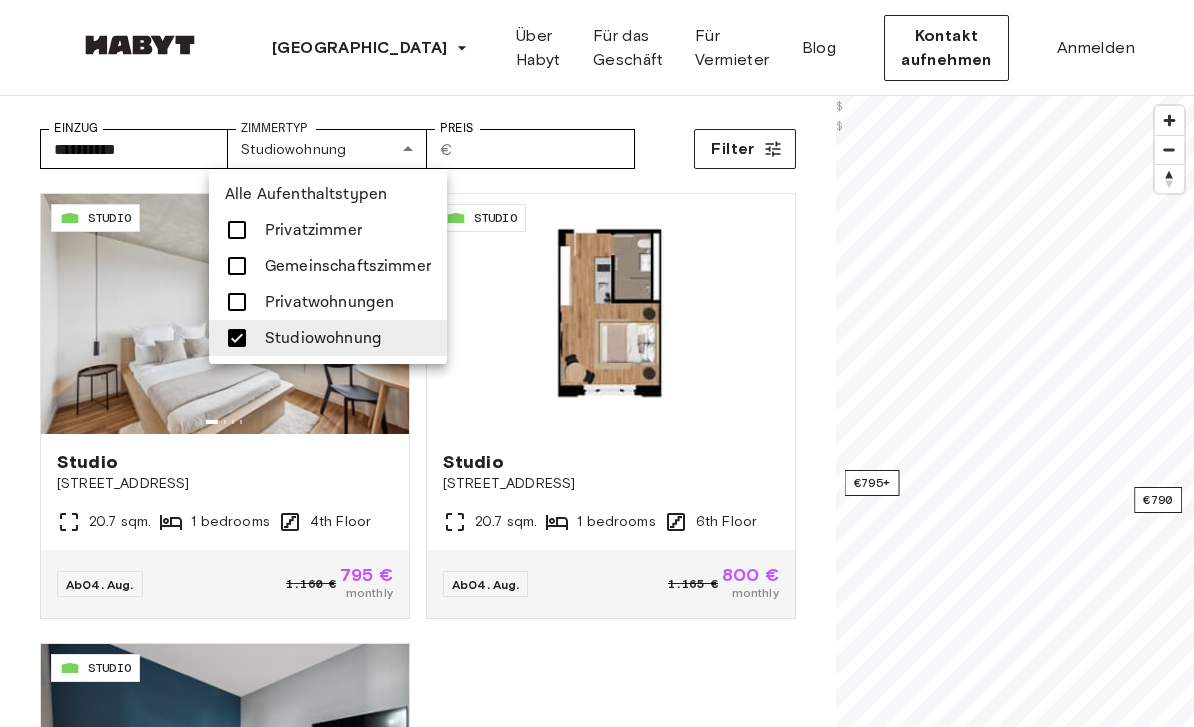 click at bounding box center (597, 363) 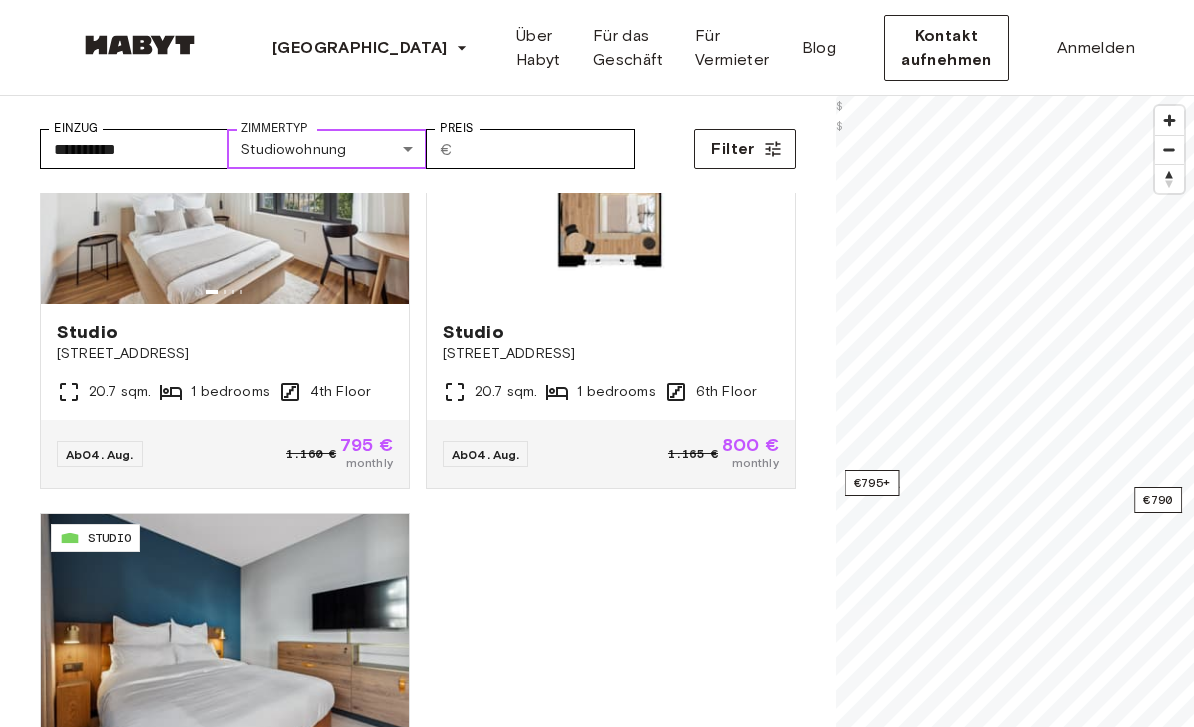 scroll, scrollTop: 126, scrollLeft: 0, axis: vertical 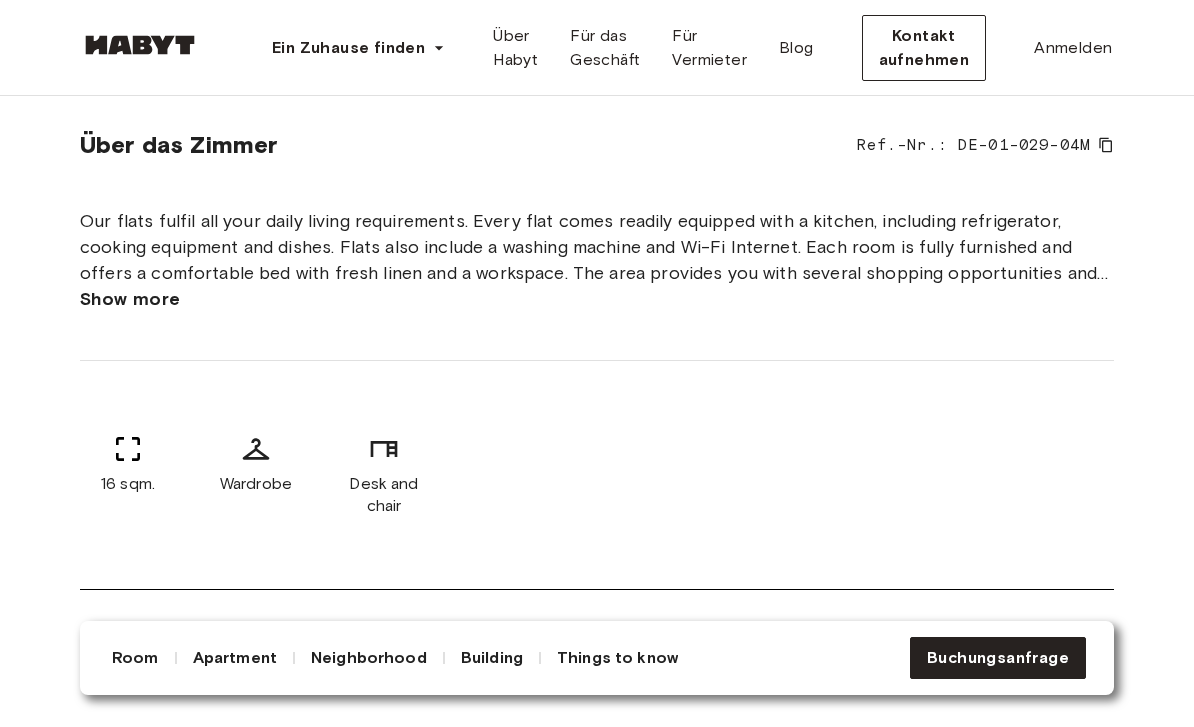 click on "Show more" at bounding box center [130, 299] 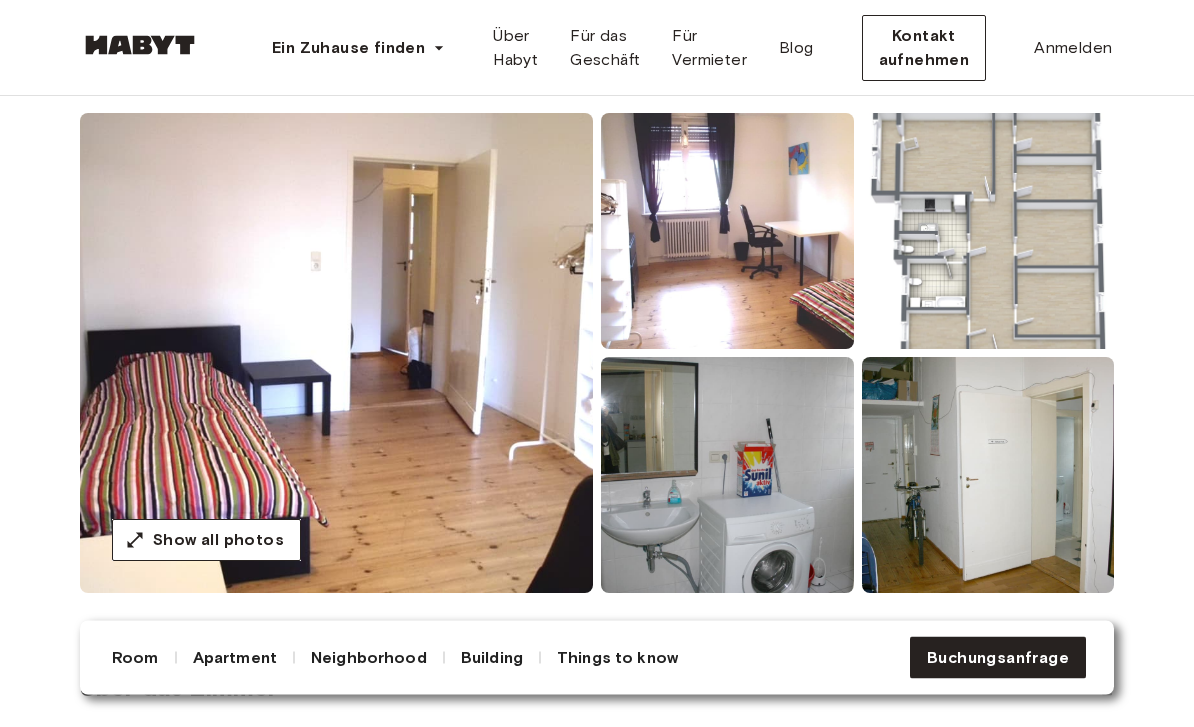 scroll, scrollTop: 159, scrollLeft: 0, axis: vertical 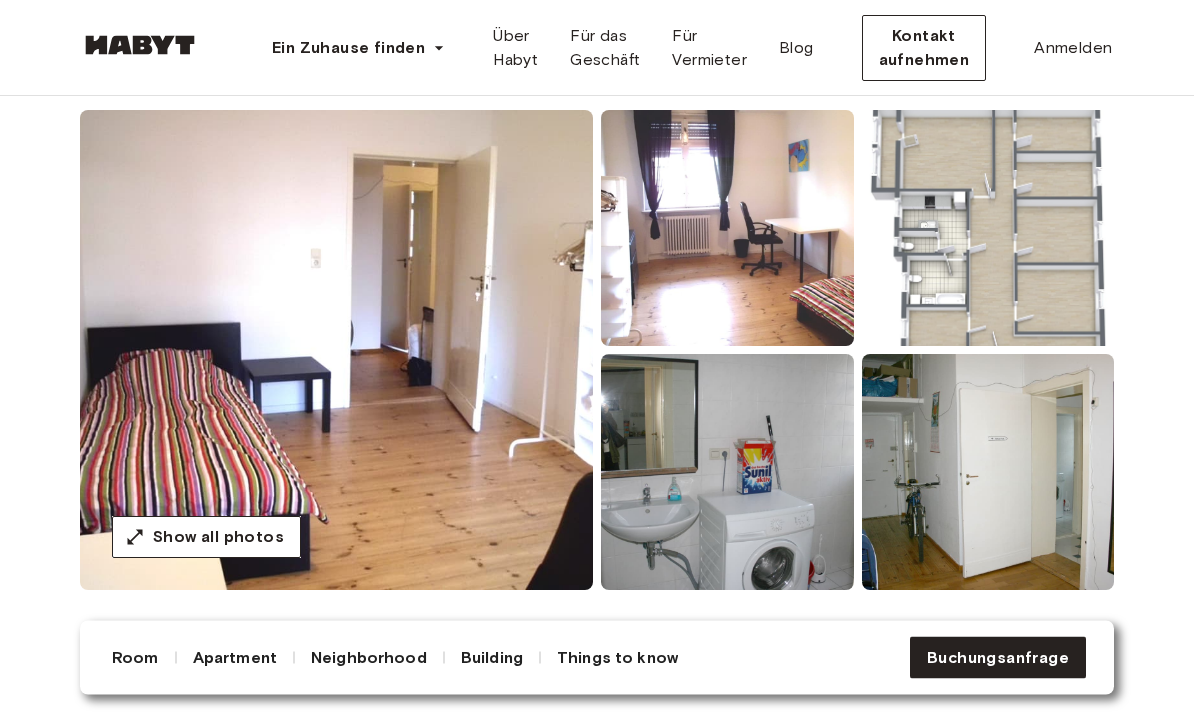 click at bounding box center (727, 473) 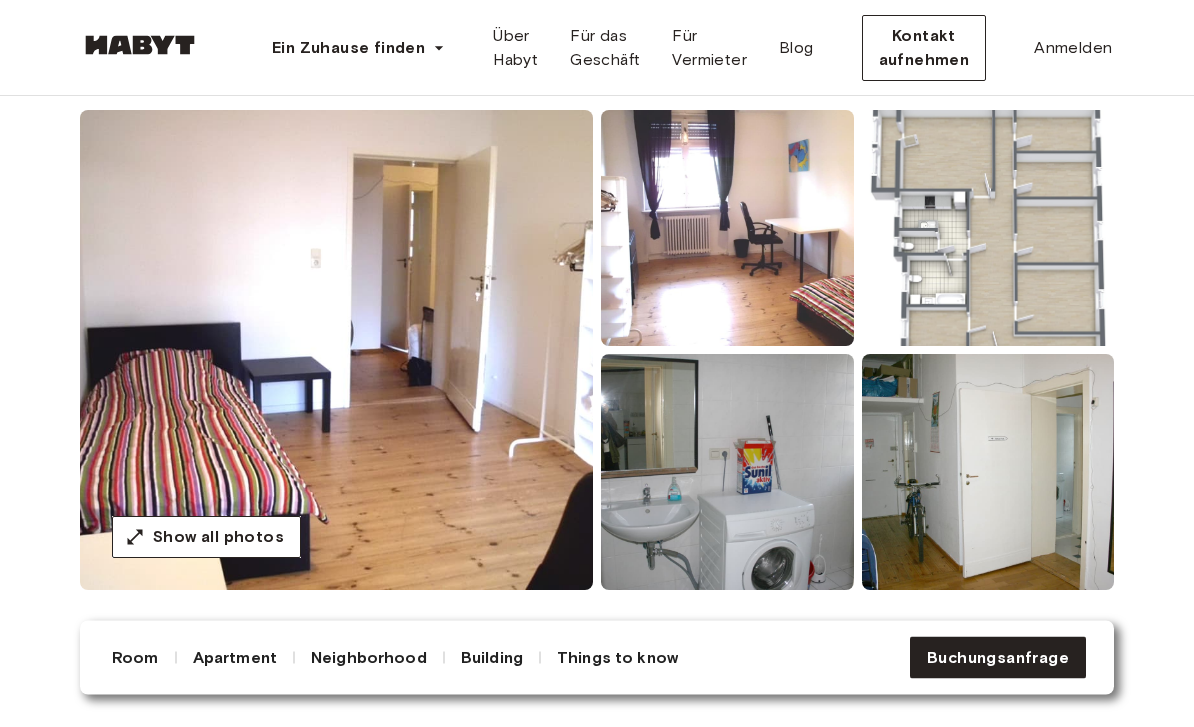 click at bounding box center [727, 229] 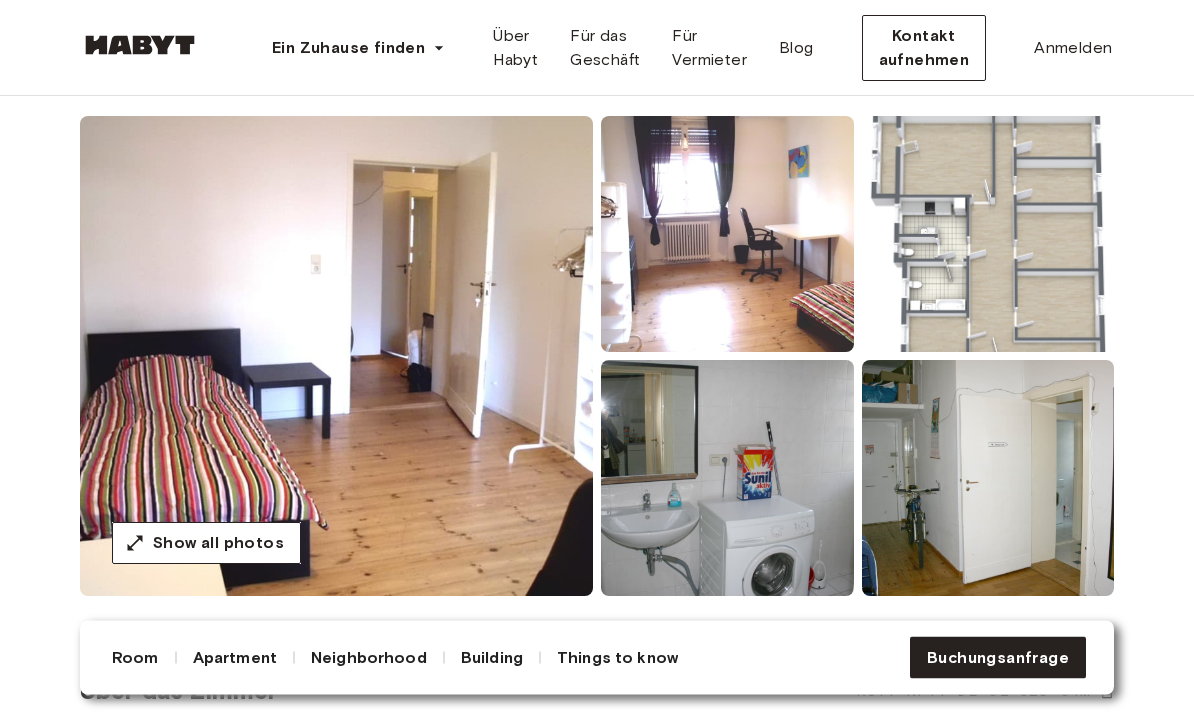 scroll, scrollTop: 147, scrollLeft: 0, axis: vertical 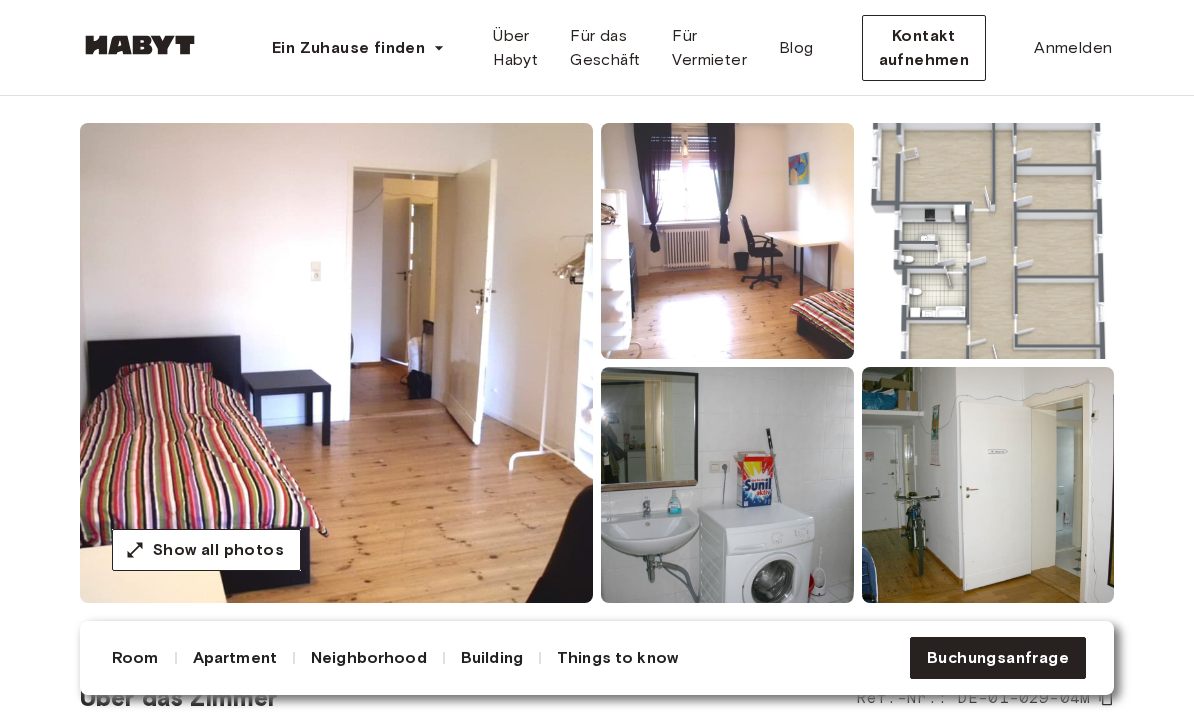 click at bounding box center [988, 241] 